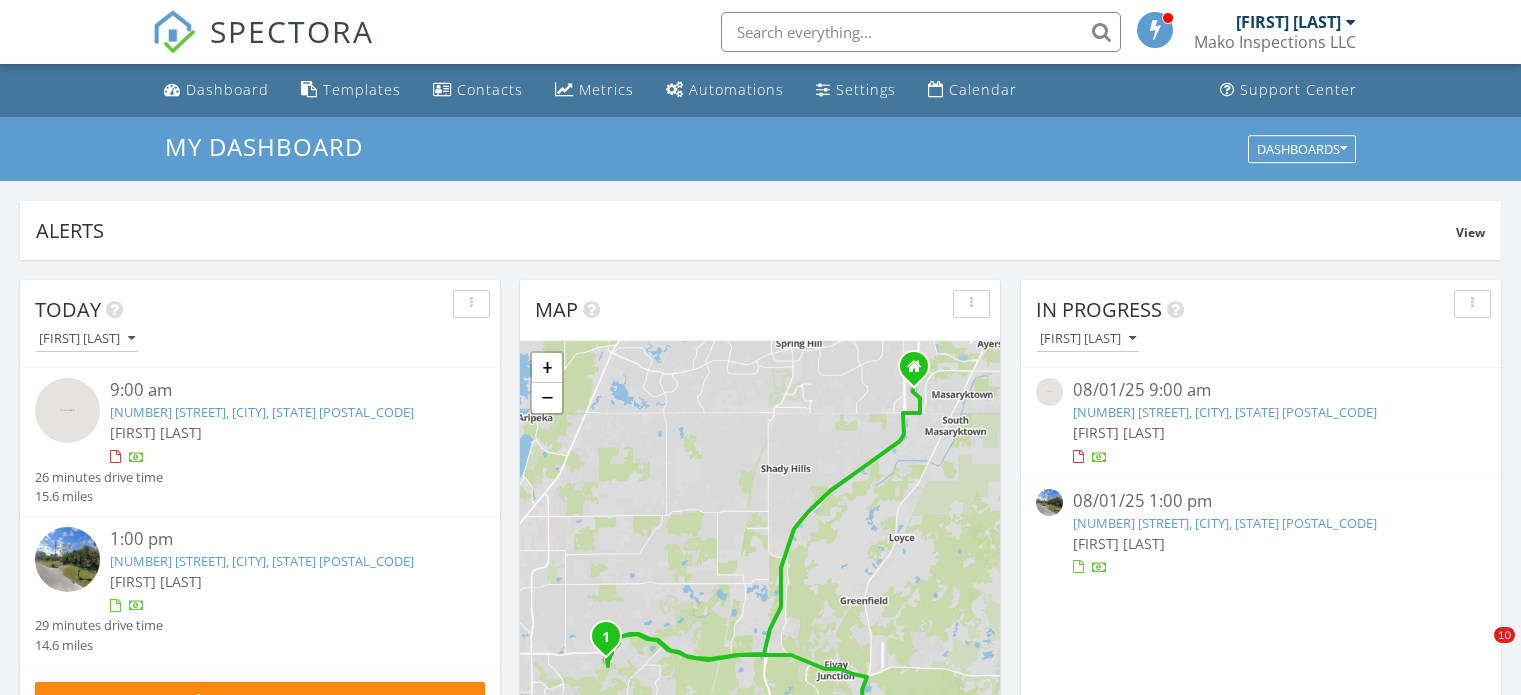 scroll, scrollTop: 0, scrollLeft: 0, axis: both 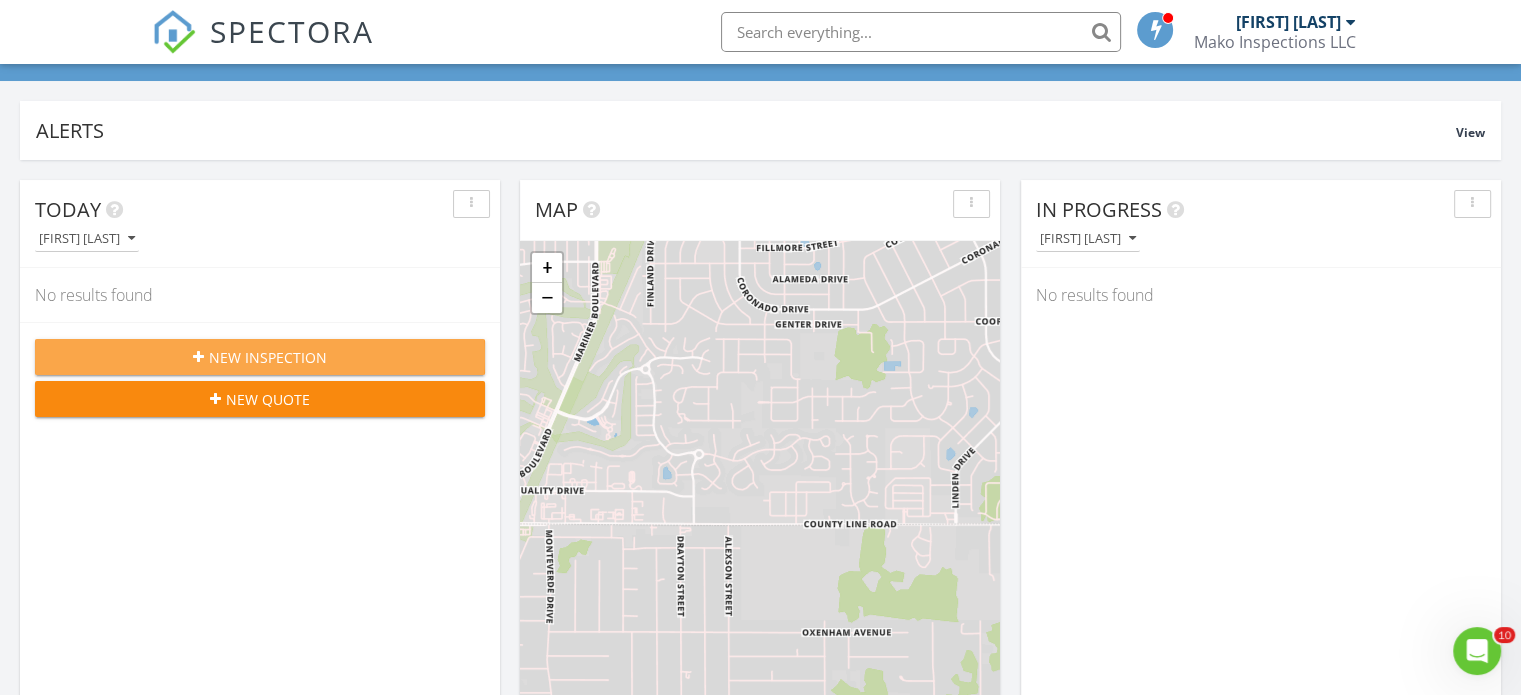 click on "New Inspection" at bounding box center (268, 357) 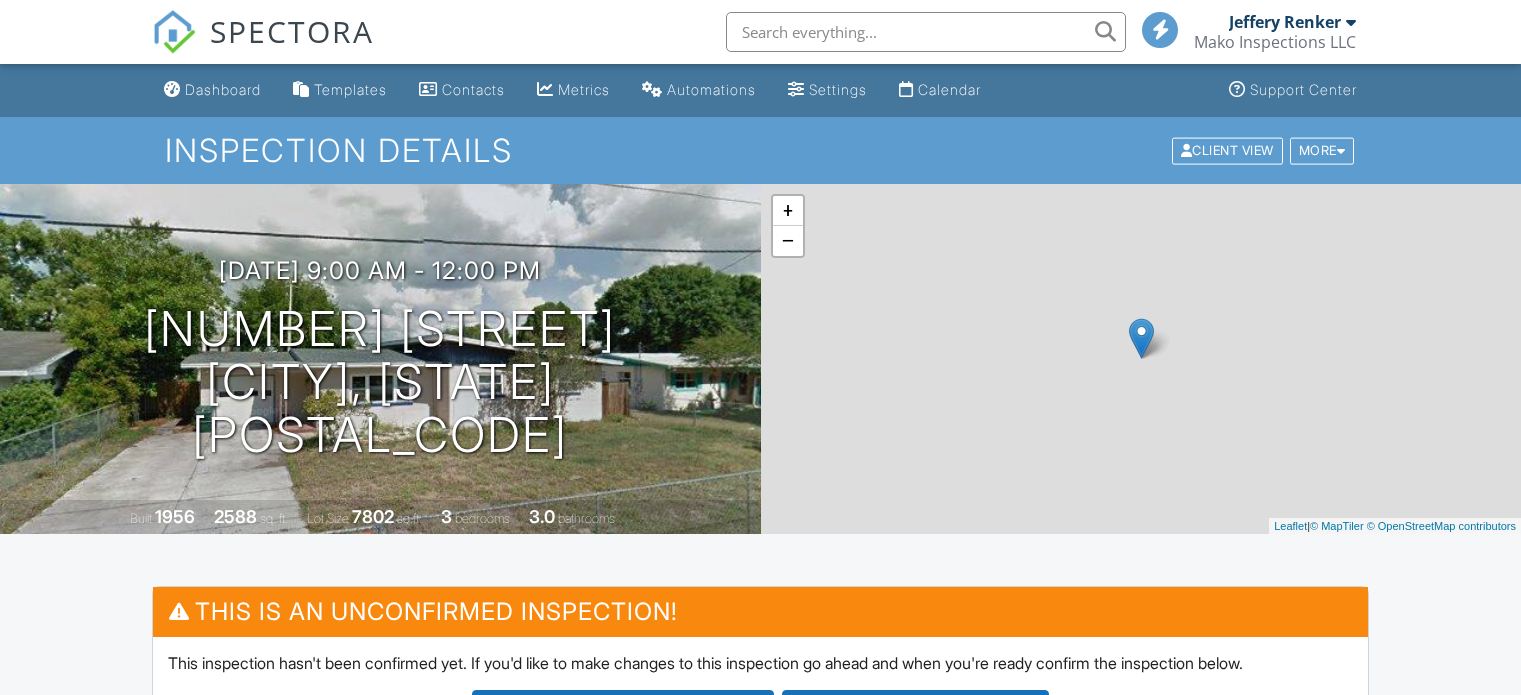 scroll, scrollTop: 0, scrollLeft: 0, axis: both 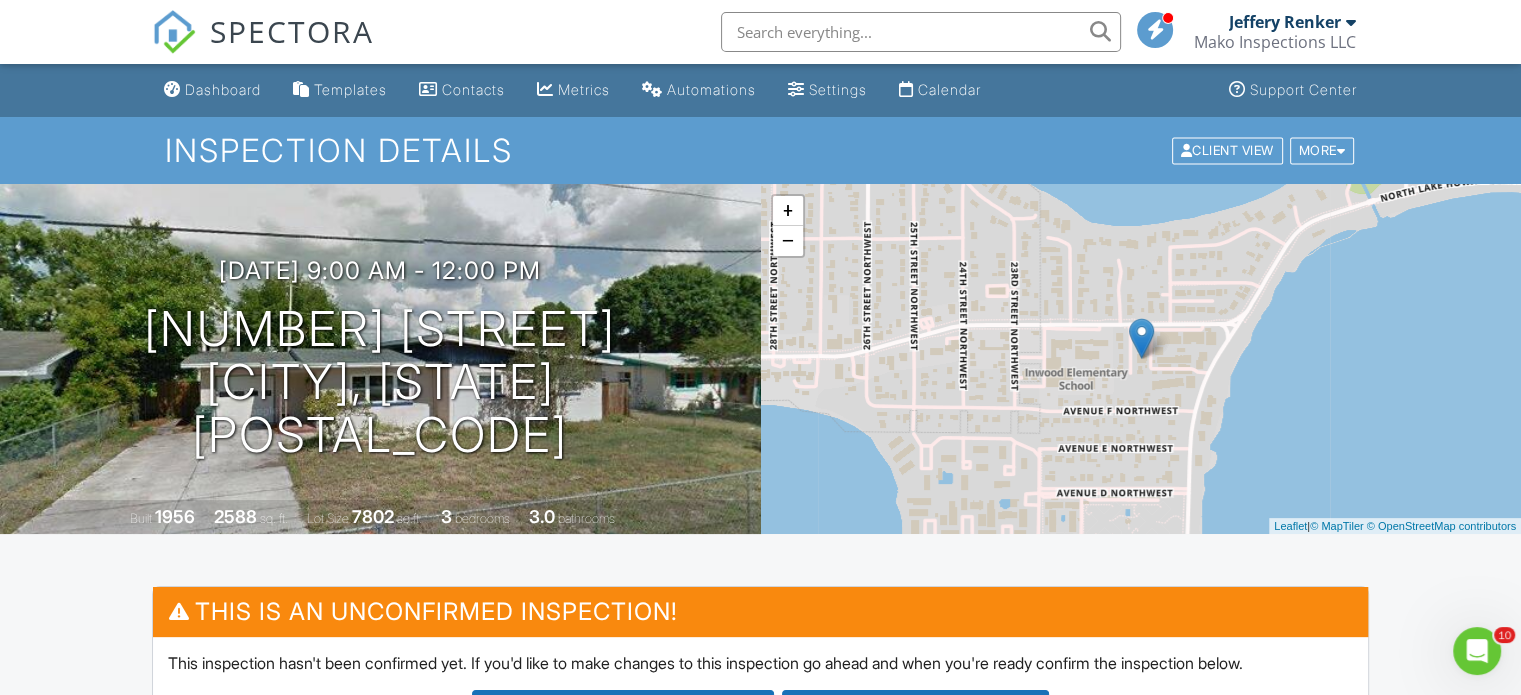 click on "SPECTORA" at bounding box center [292, 31] 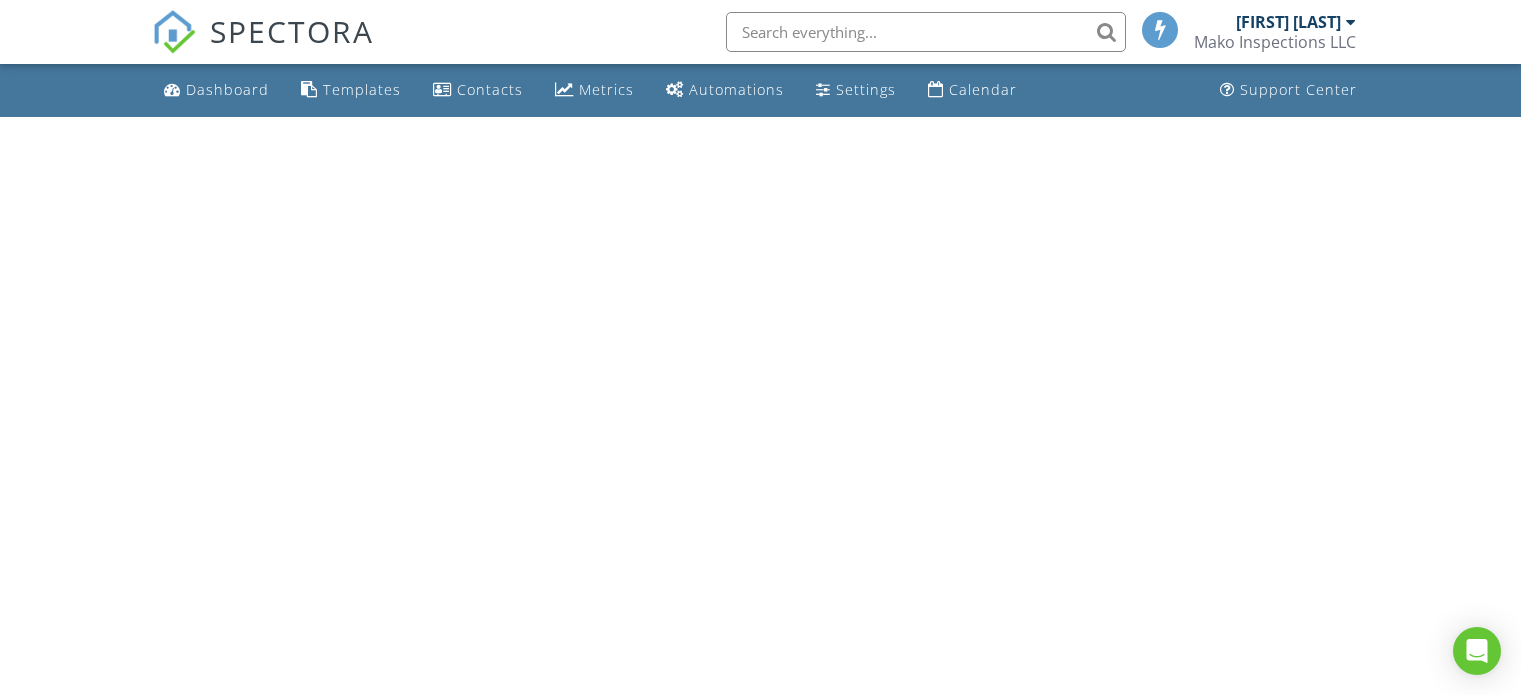 scroll, scrollTop: 0, scrollLeft: 0, axis: both 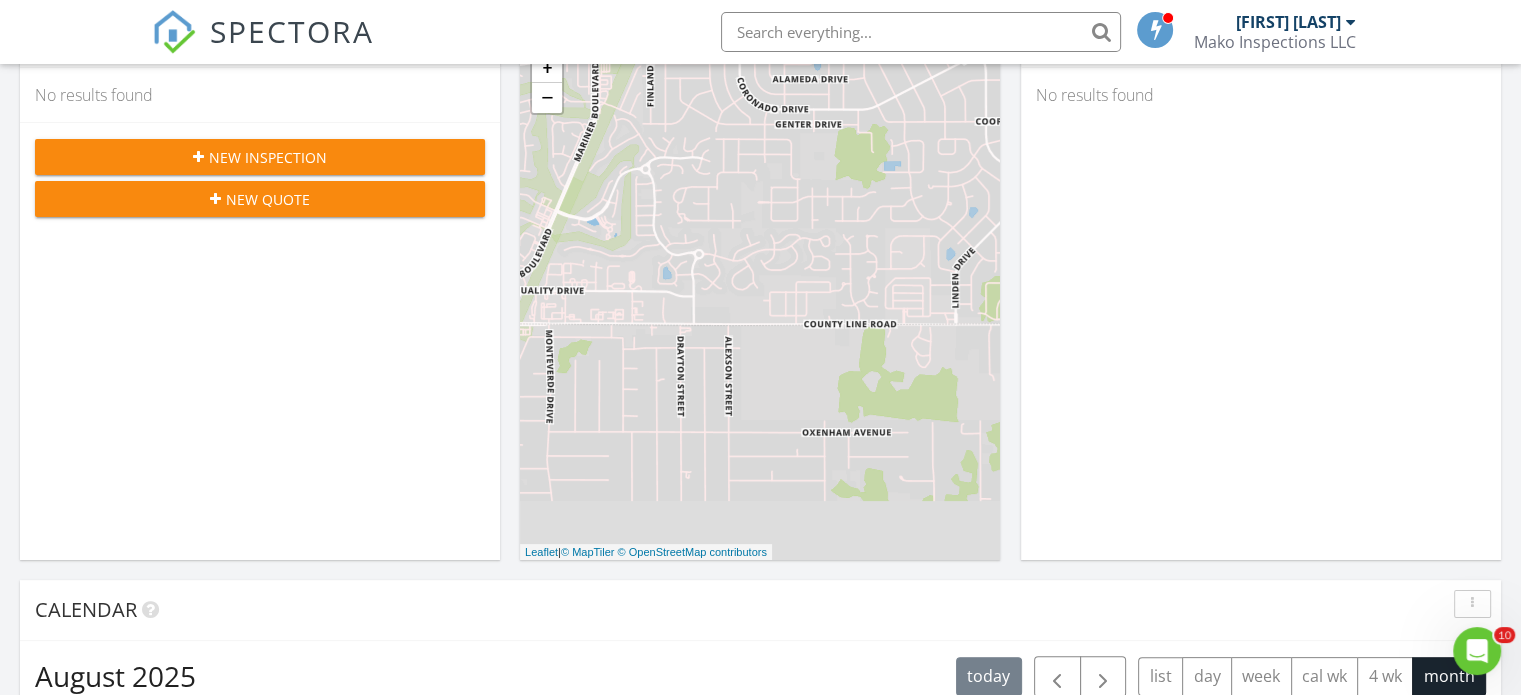 click on "New Inspection" at bounding box center (268, 157) 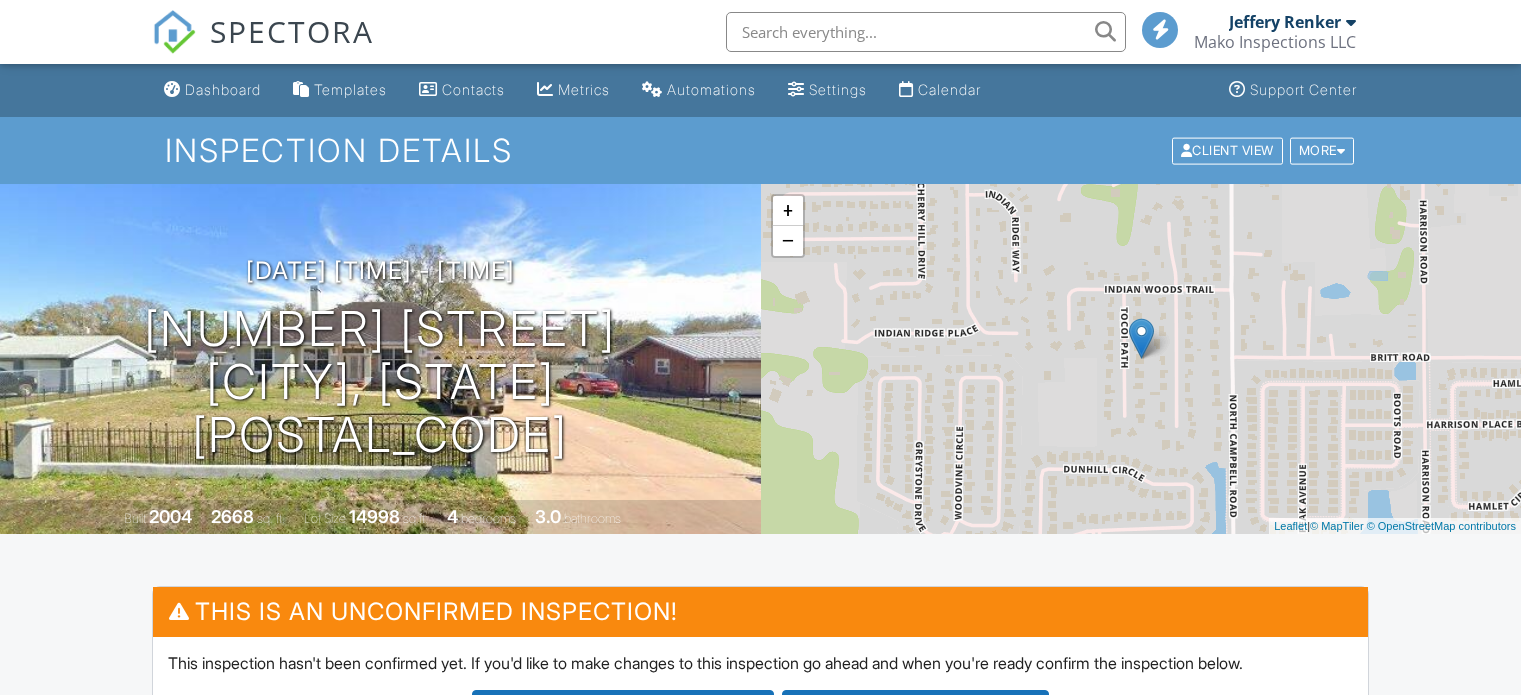 scroll, scrollTop: 0, scrollLeft: 0, axis: both 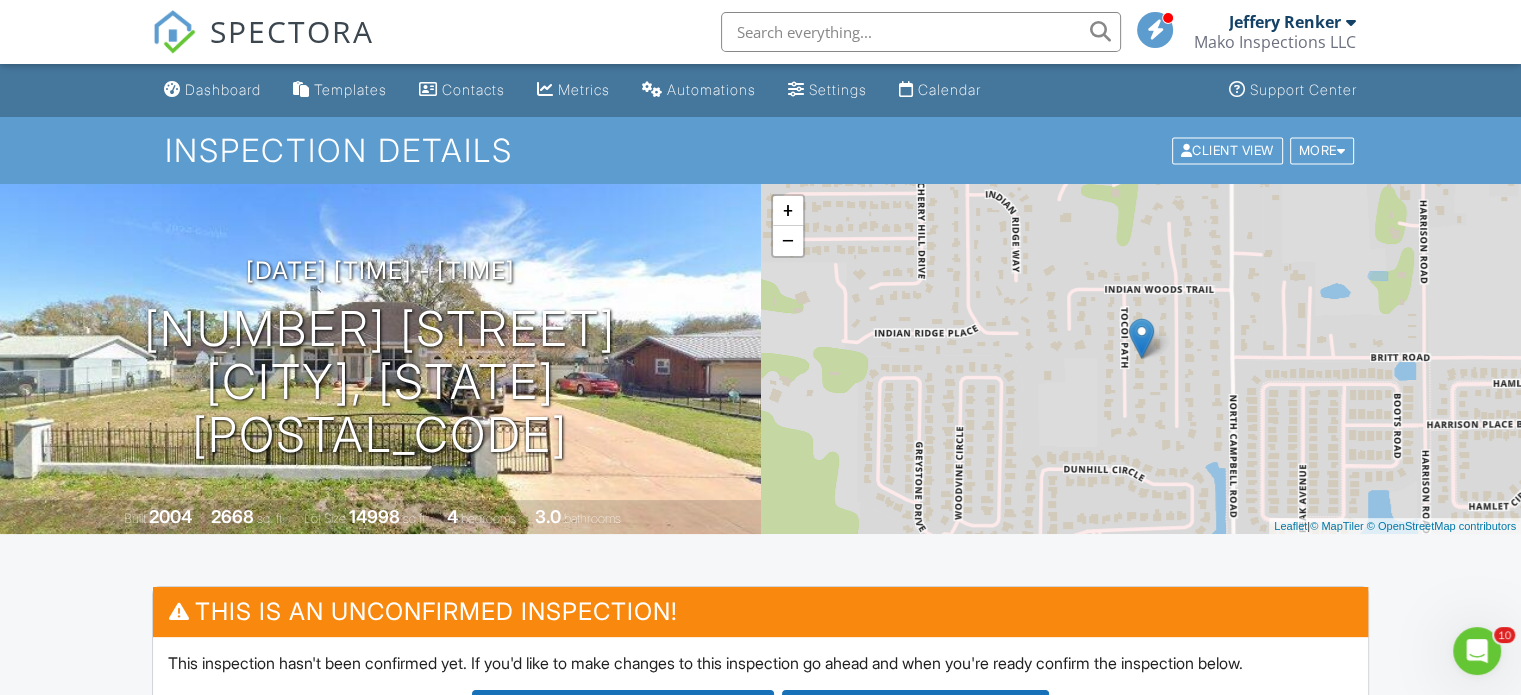 click on "SPECTORA" at bounding box center (292, 31) 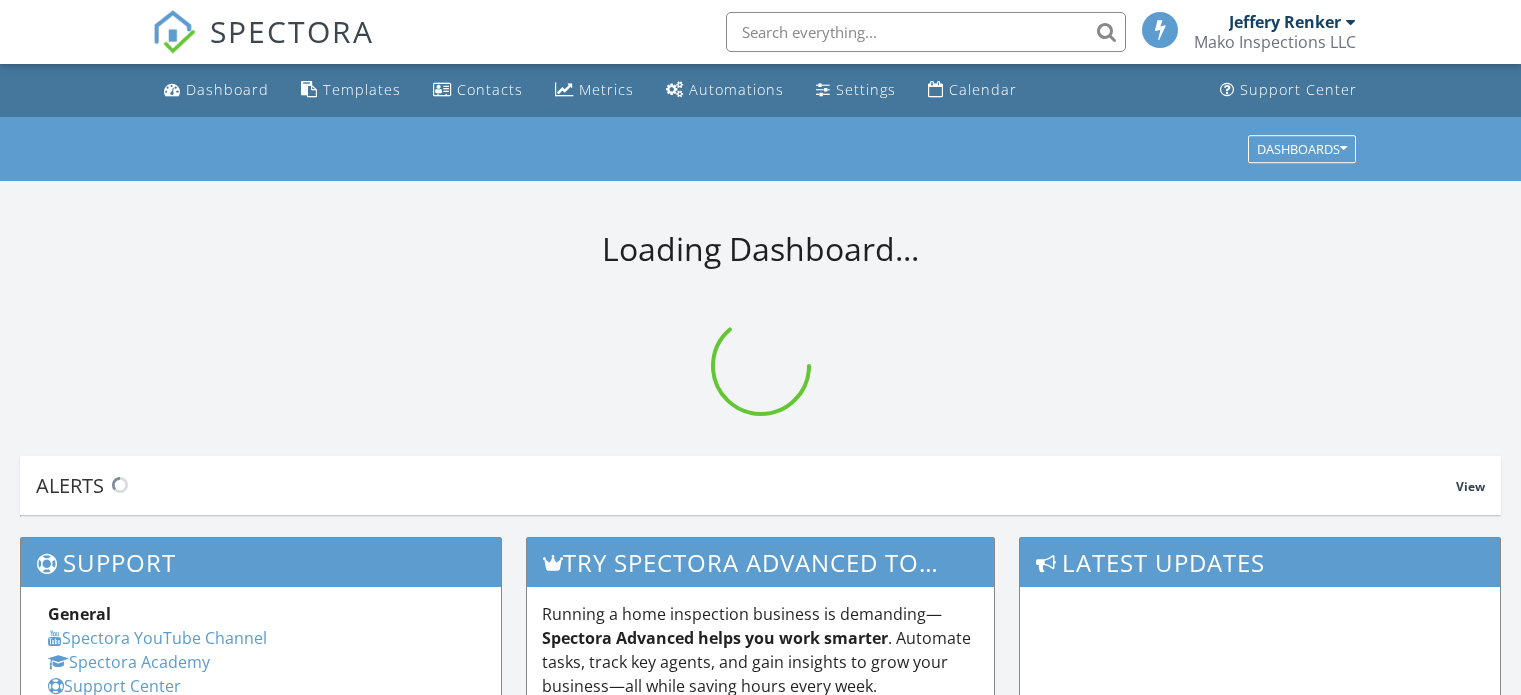 scroll, scrollTop: 0, scrollLeft: 0, axis: both 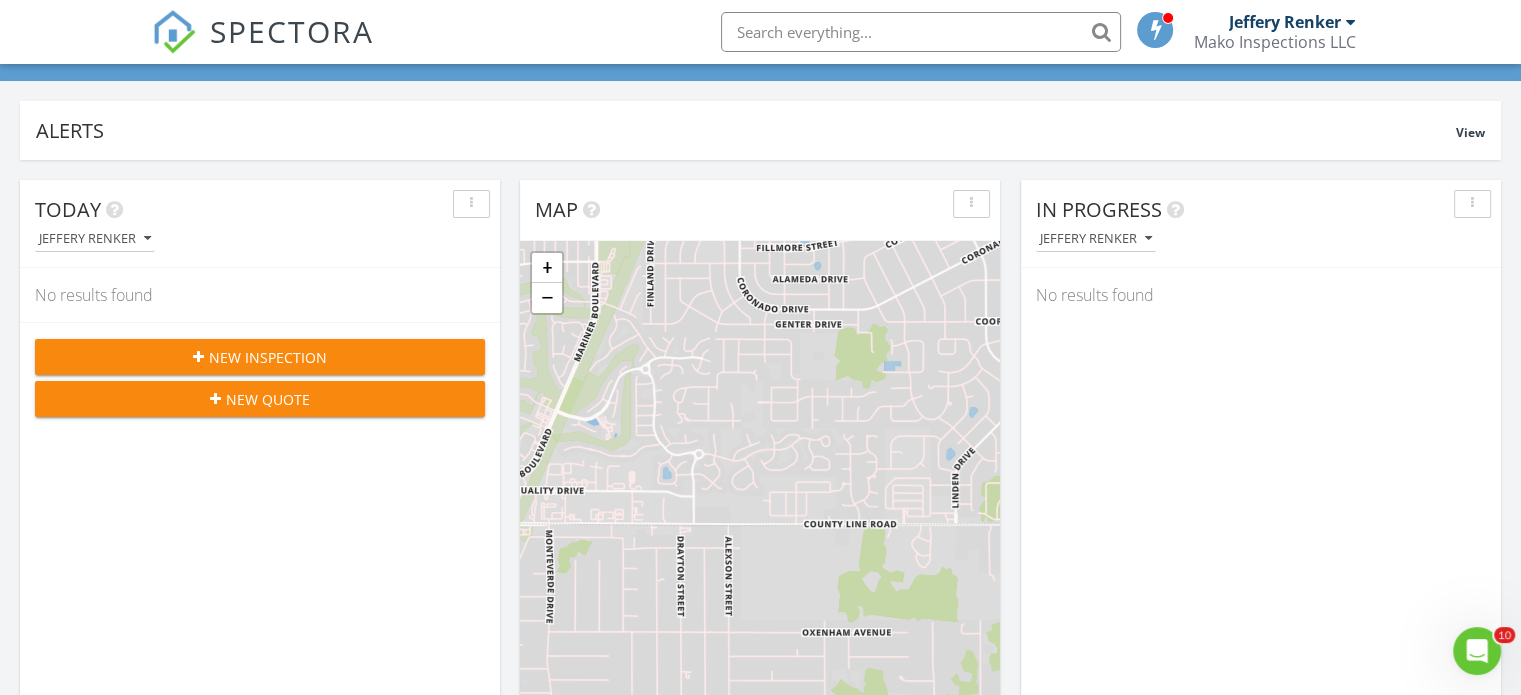 click on "New Inspection" at bounding box center (268, 357) 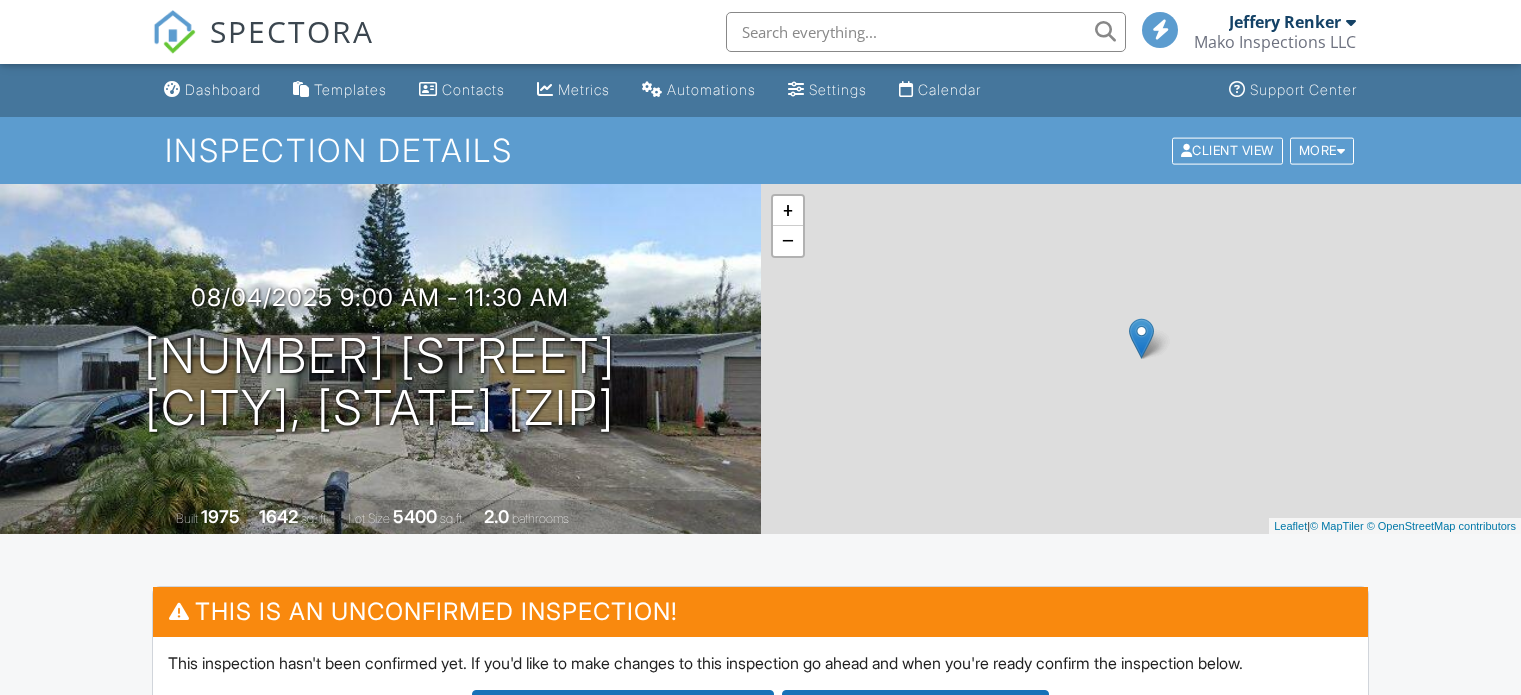 scroll, scrollTop: 0, scrollLeft: 0, axis: both 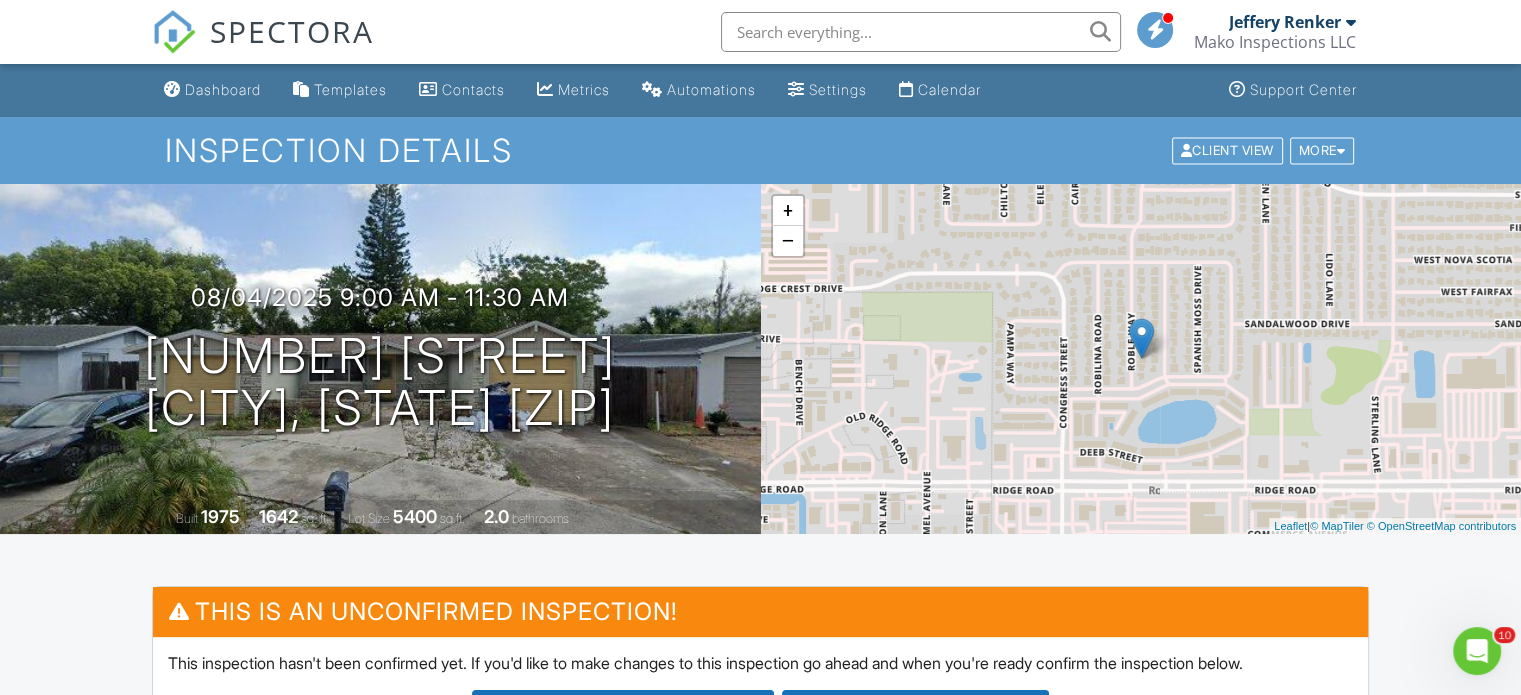 click on "SPECTORA" at bounding box center (292, 31) 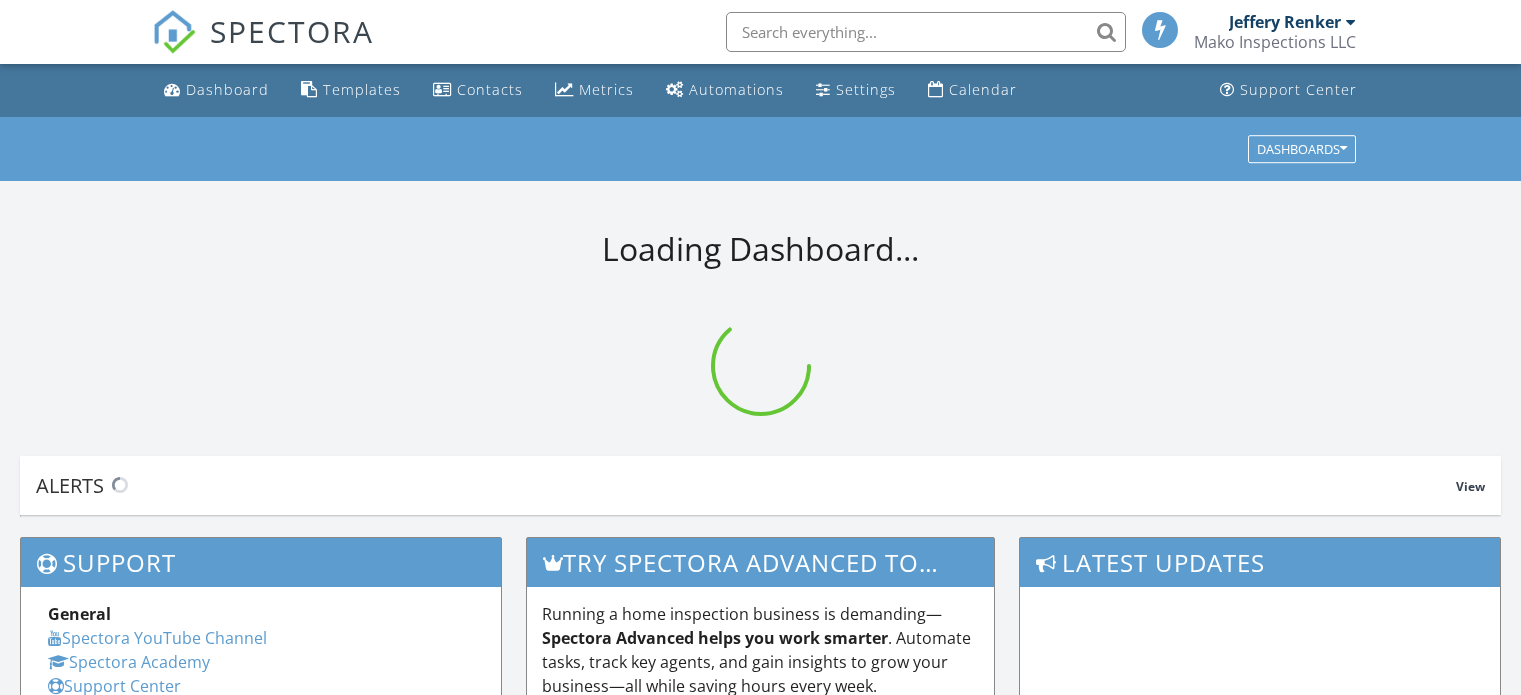 scroll, scrollTop: 0, scrollLeft: 0, axis: both 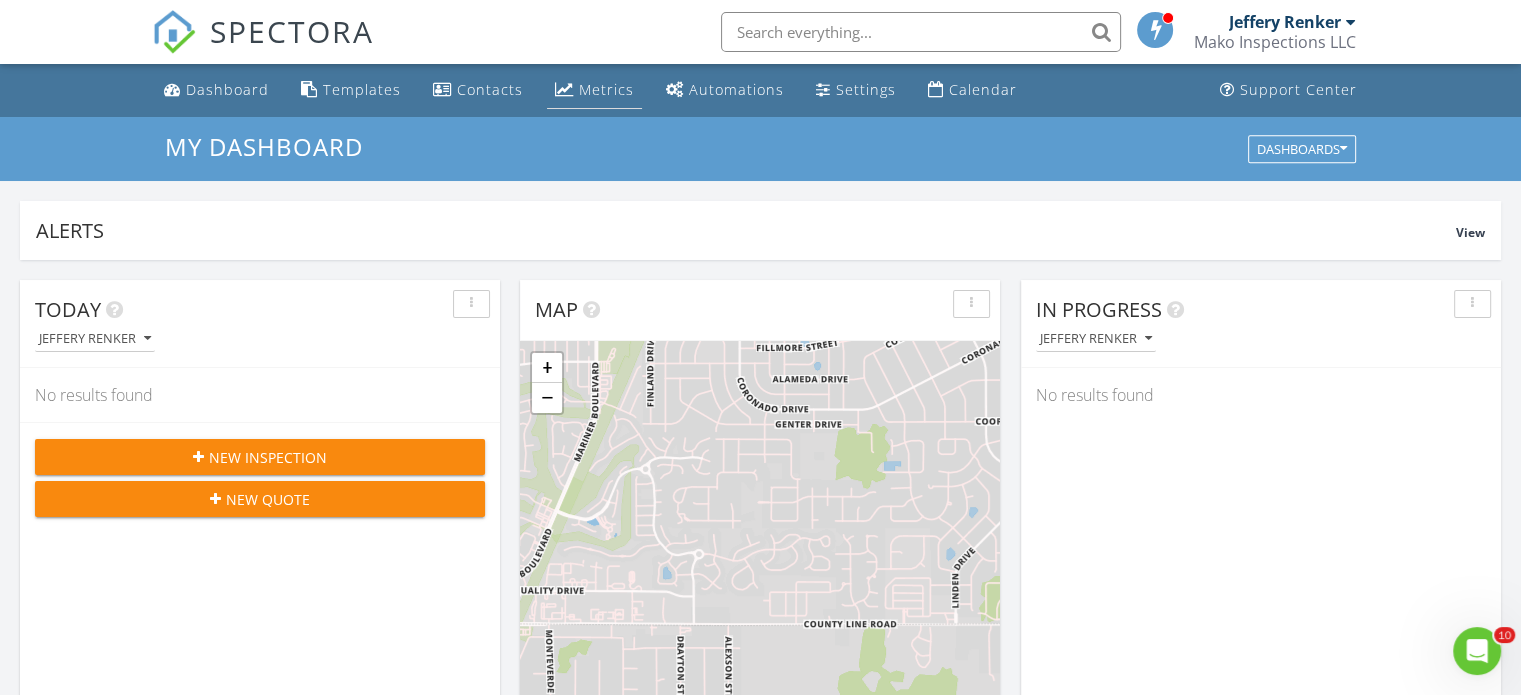 click on "Metrics" at bounding box center (606, 89) 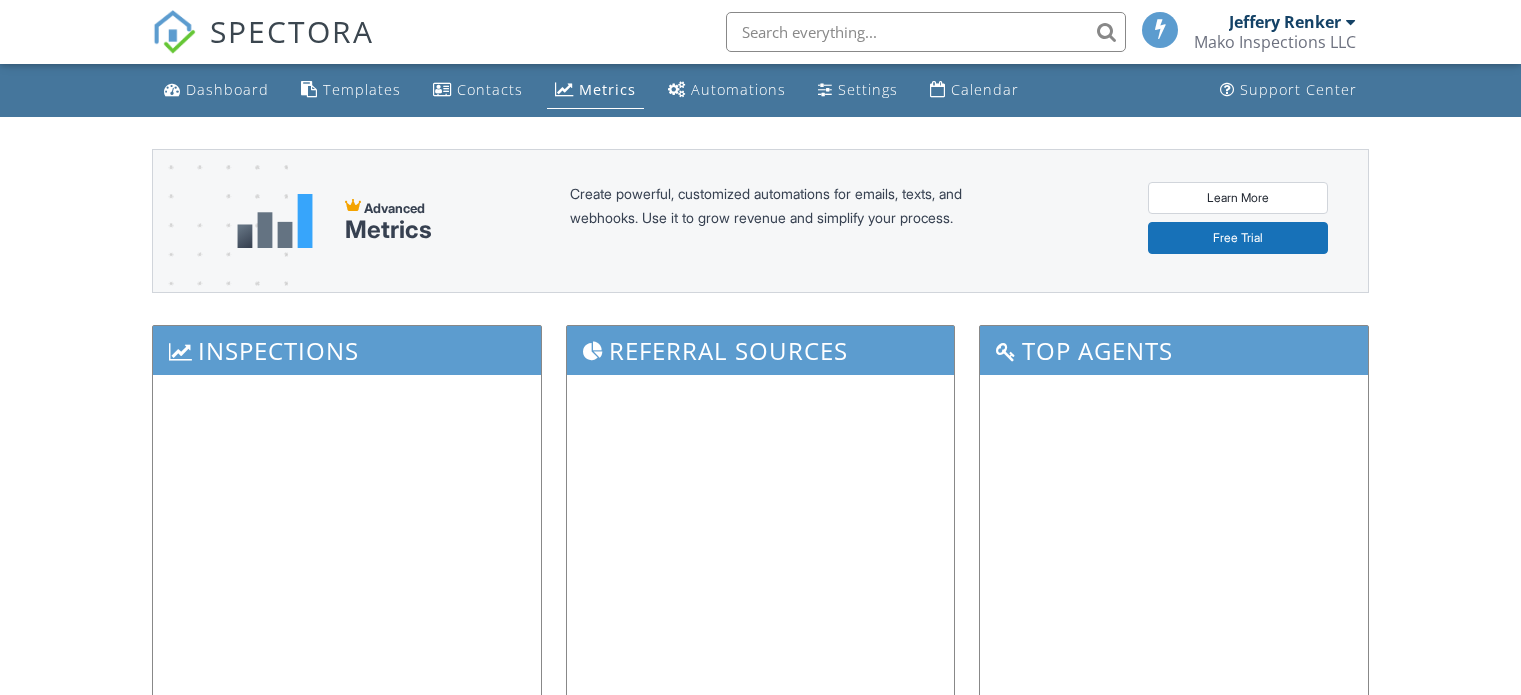 scroll, scrollTop: 0, scrollLeft: 0, axis: both 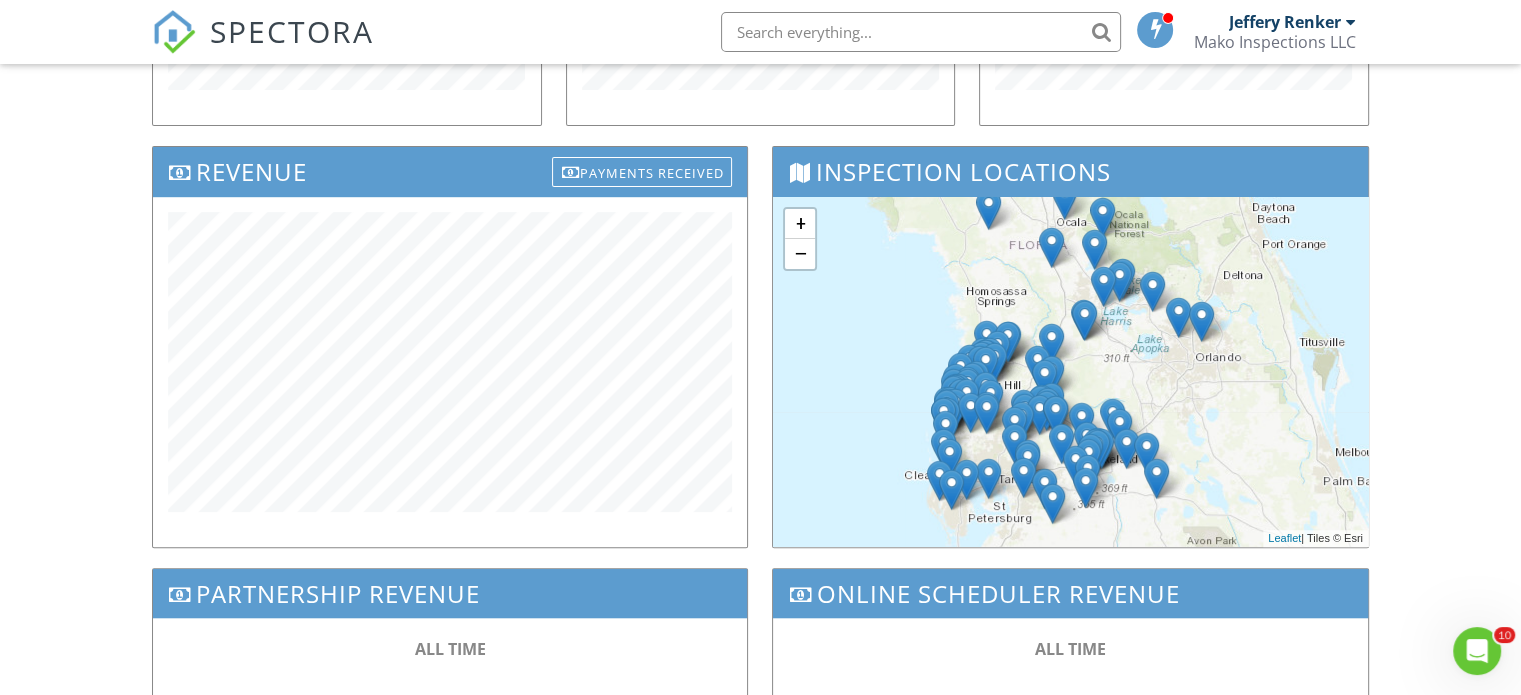 click on "SPECTORA" at bounding box center (292, 31) 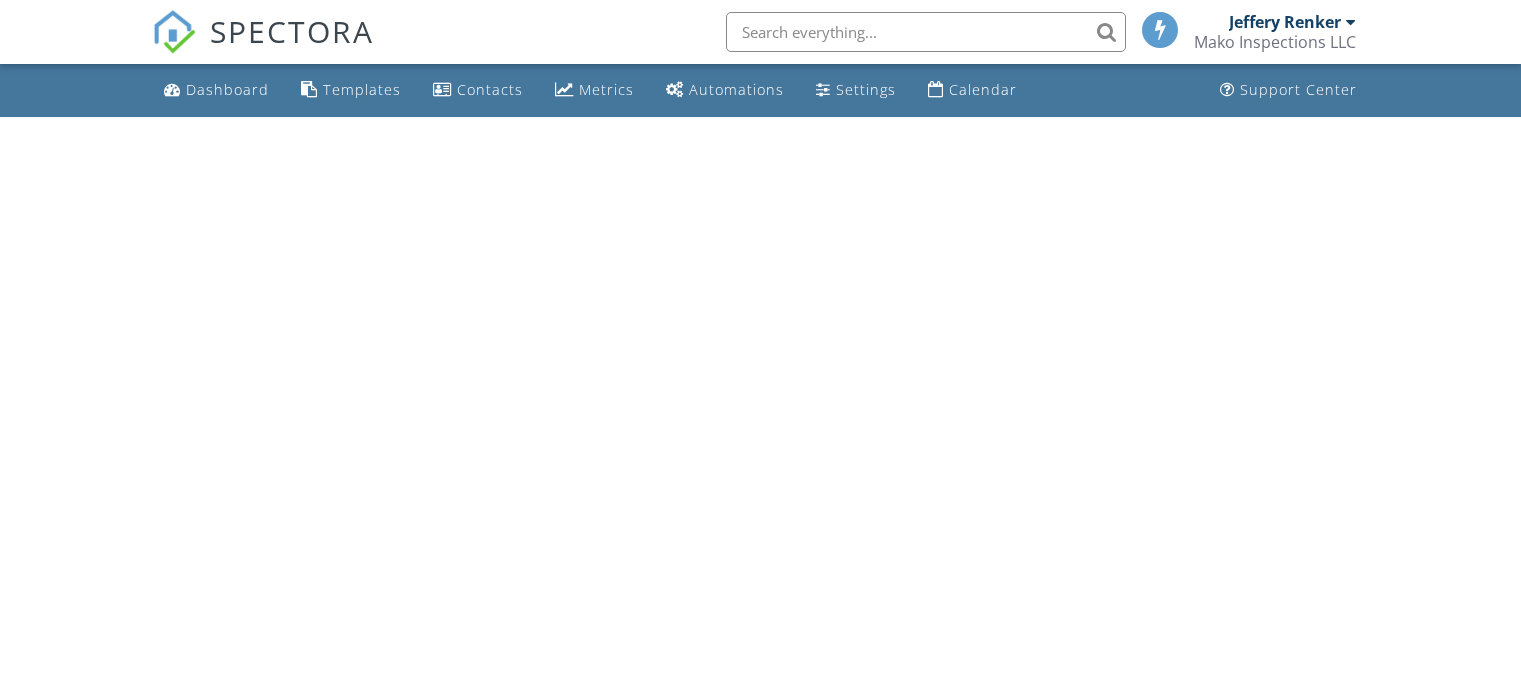 scroll, scrollTop: 0, scrollLeft: 0, axis: both 